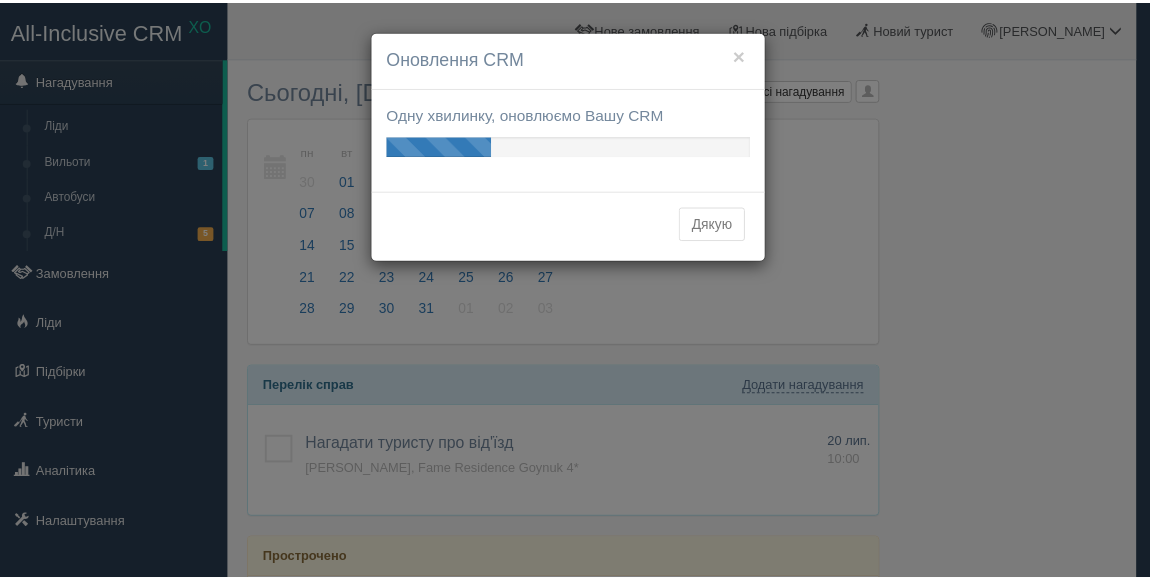 scroll, scrollTop: 0, scrollLeft: 0, axis: both 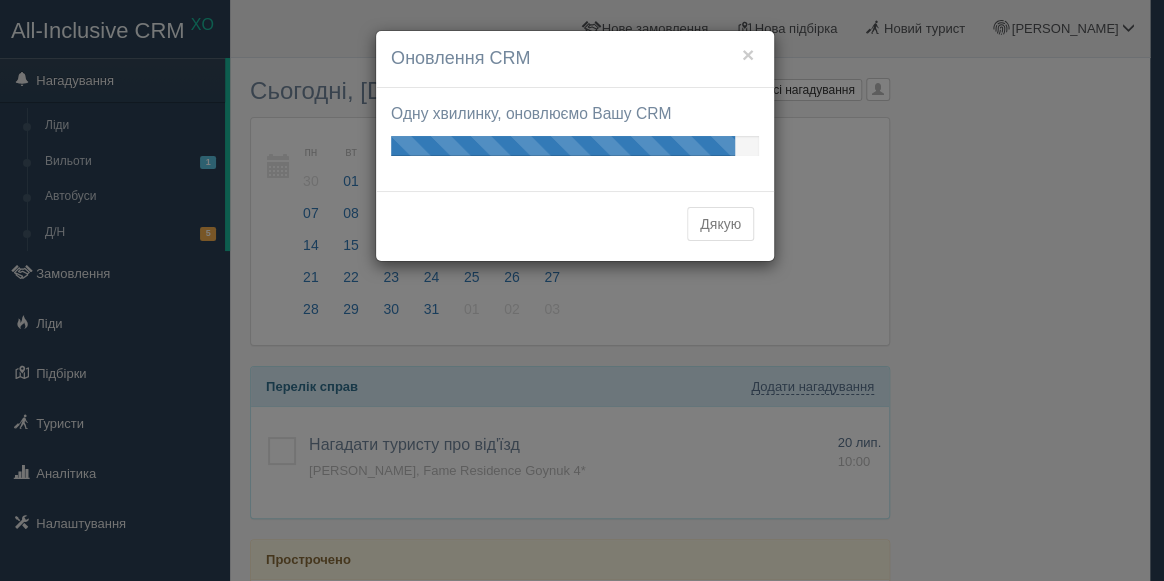 click on "×
Оновлення CRM
Одну хвилинку, оновлюємо Вашу CRM
Ваші оновлення готові!
Подивитися що нового
Дякую" at bounding box center (582, 290) 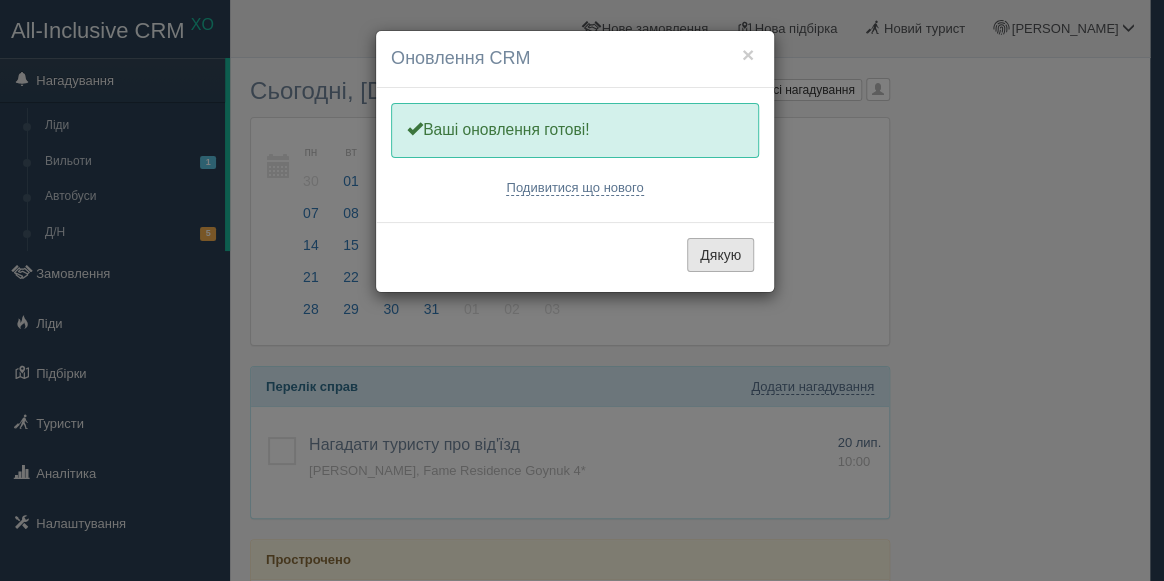click on "Дякую" at bounding box center [720, 255] 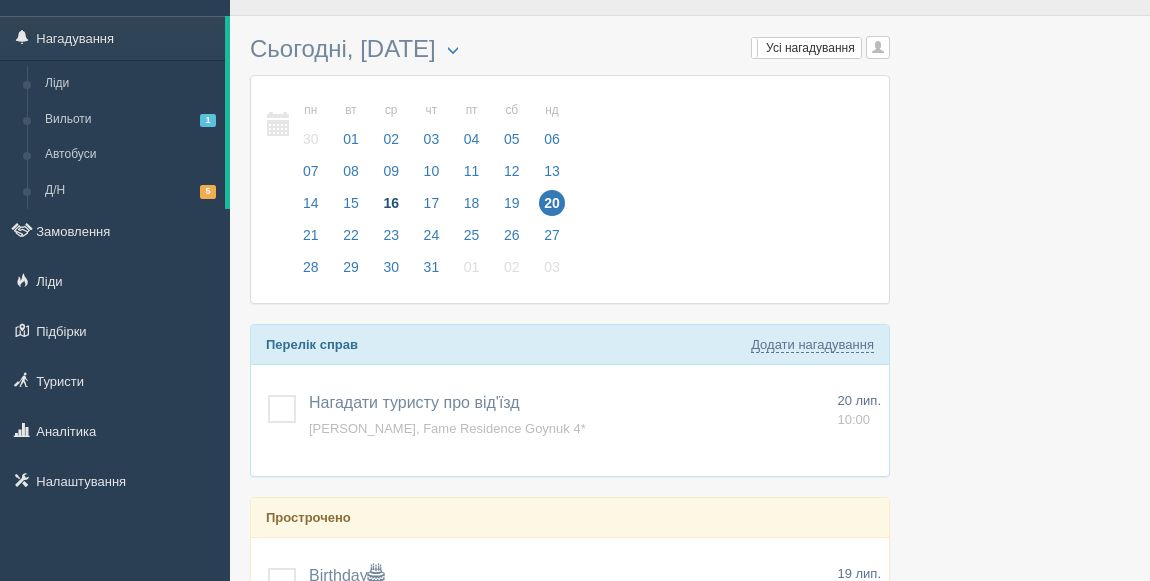 scroll, scrollTop: 0, scrollLeft: 0, axis: both 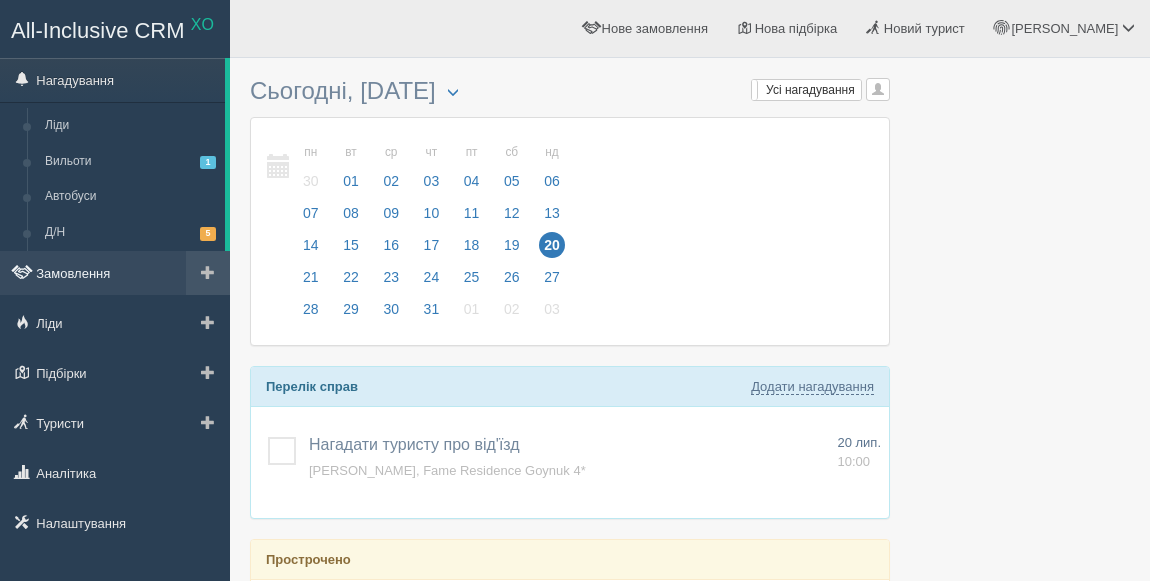 click on "Замовлення" at bounding box center (115, 273) 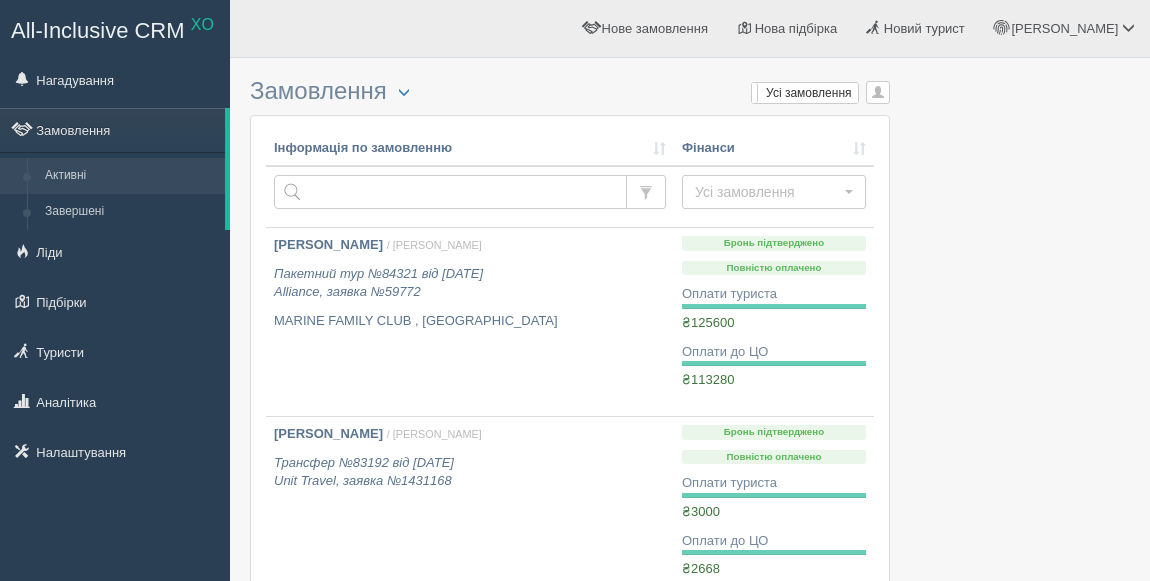 scroll, scrollTop: 0, scrollLeft: 0, axis: both 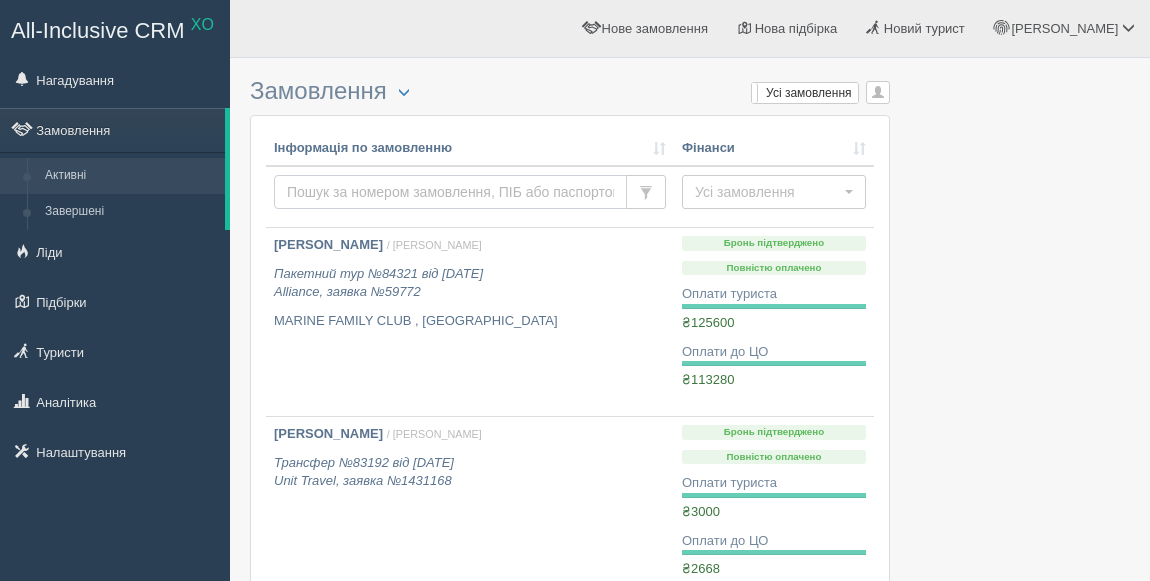 click at bounding box center [450, 192] 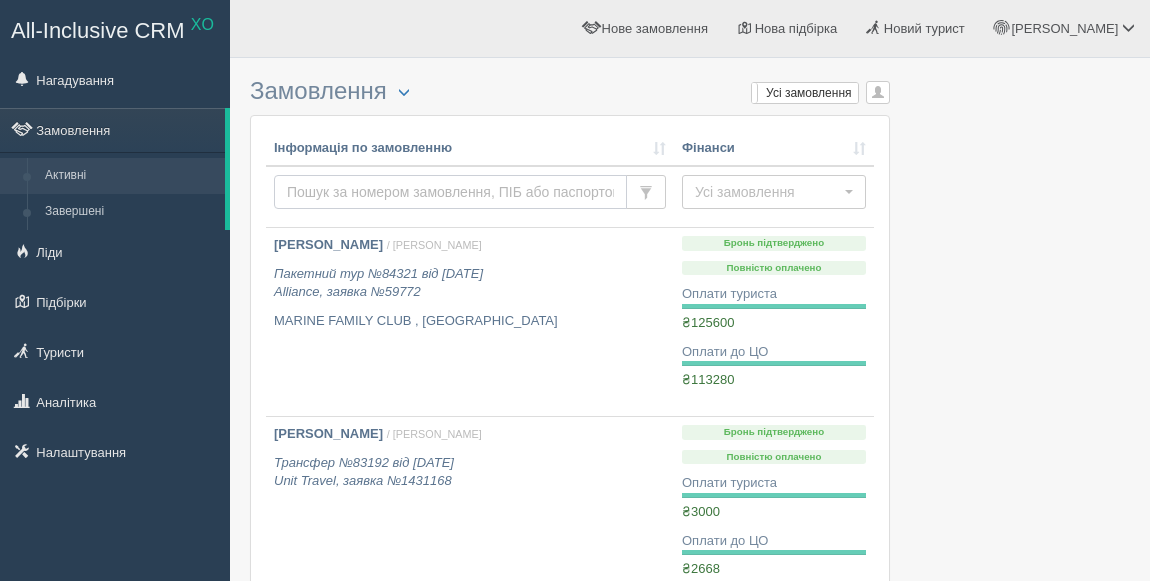 click at bounding box center [450, 192] 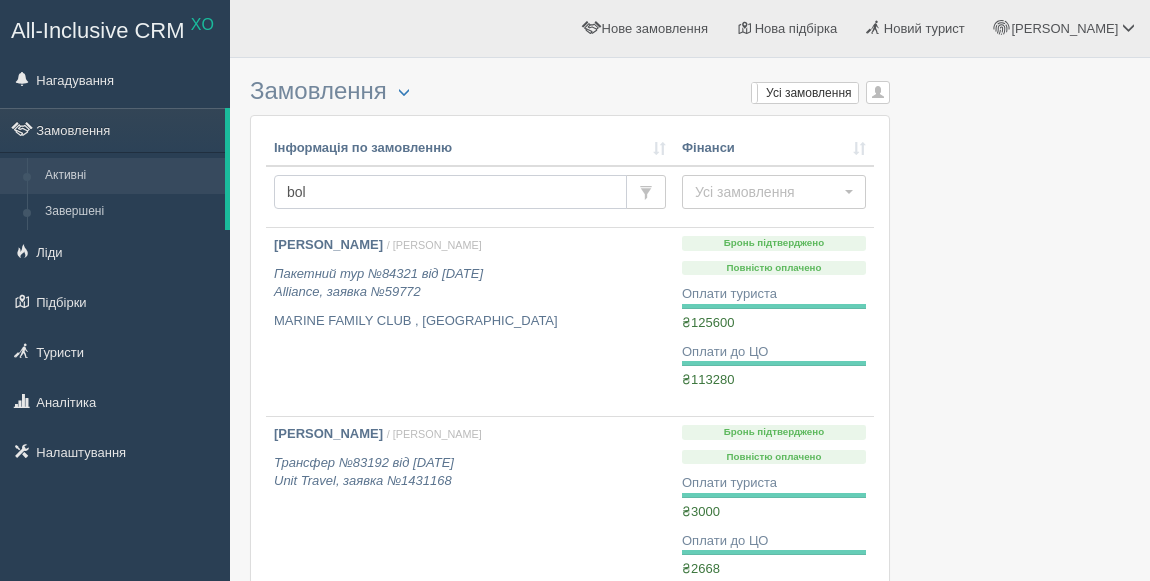 type on "bold" 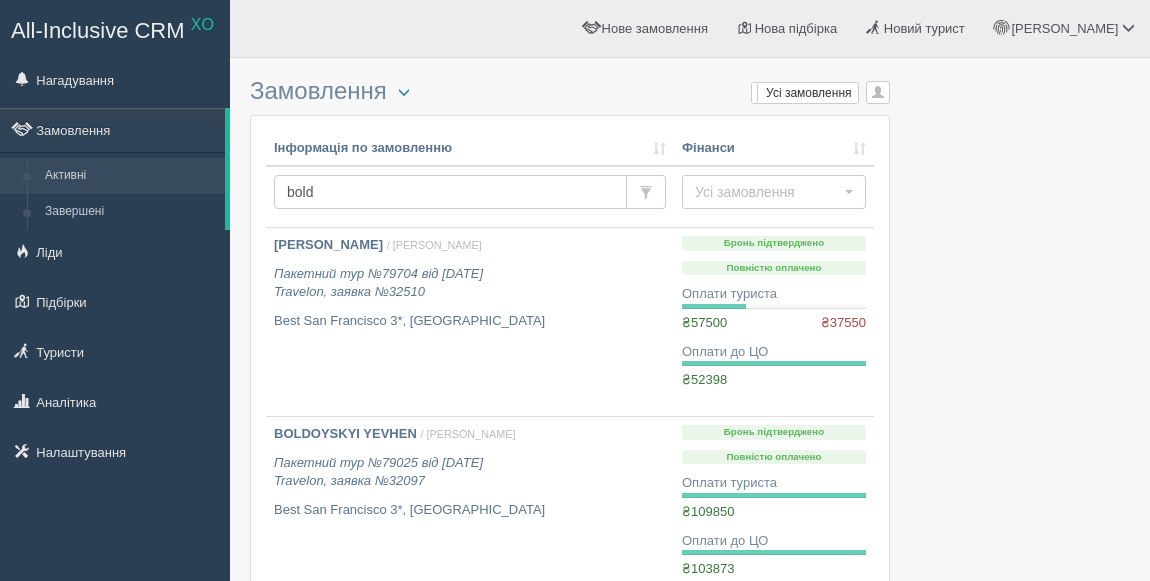 scroll, scrollTop: 0, scrollLeft: 0, axis: both 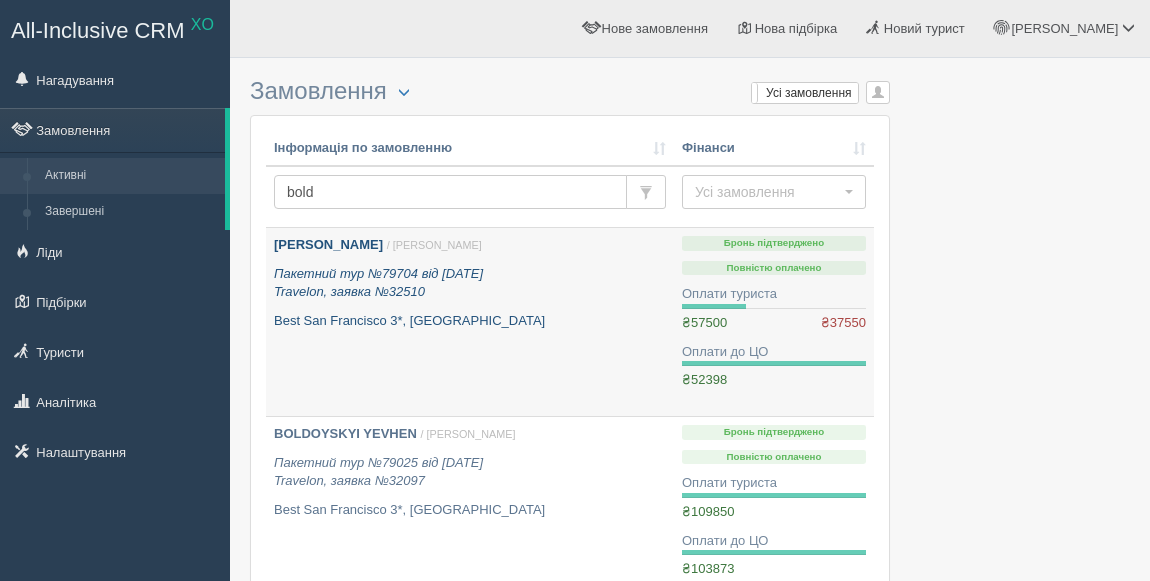 click on "[PERSON_NAME] Анна" at bounding box center [328, 244] 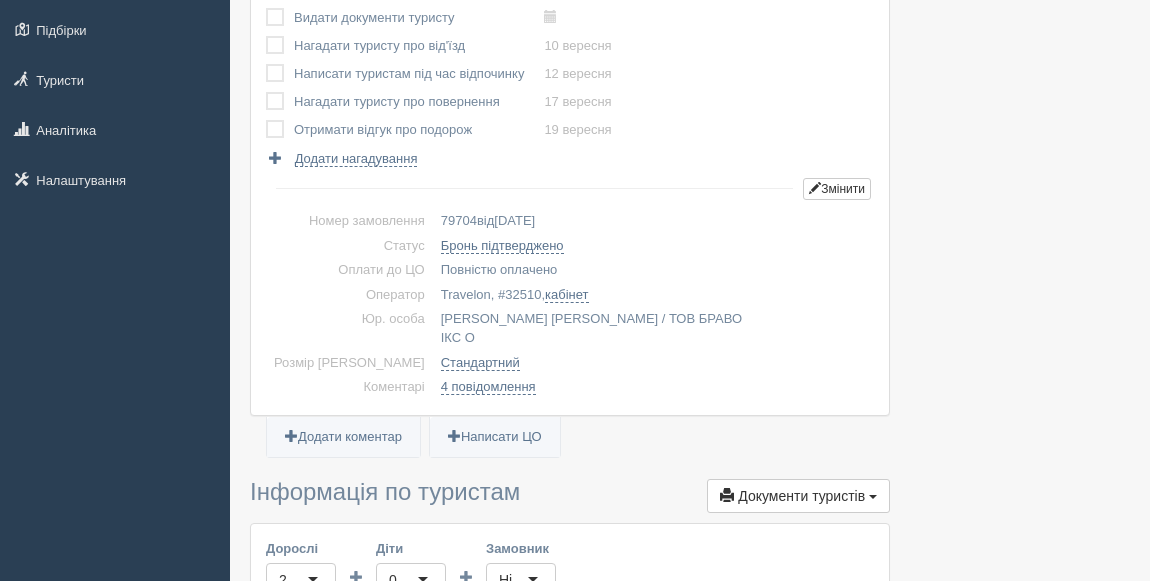 scroll, scrollTop: 454, scrollLeft: 0, axis: vertical 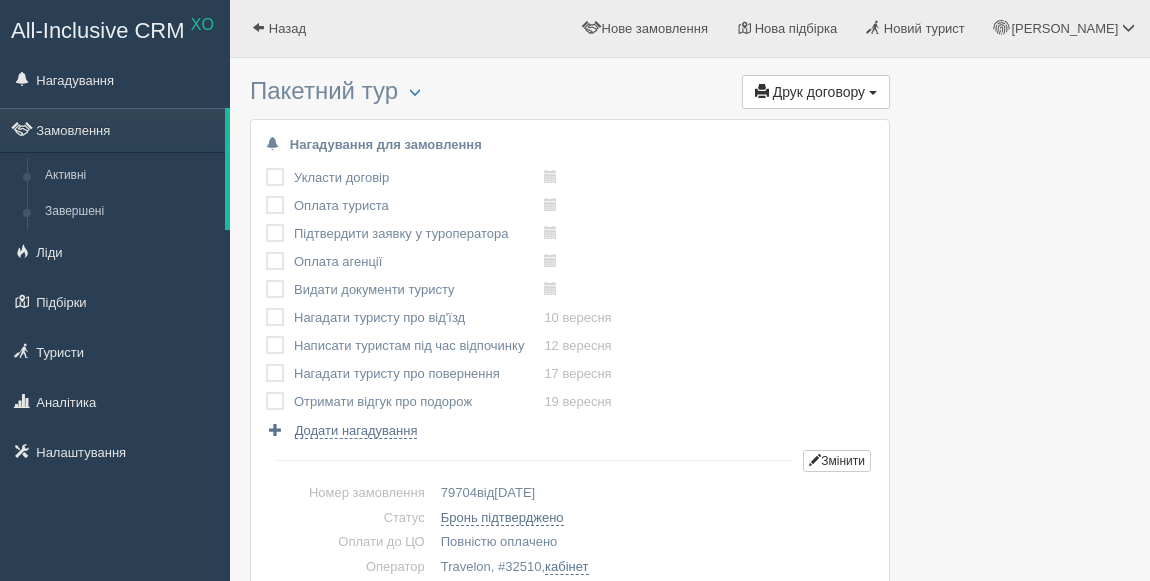 click on "All-Inclusive CRM
XO
Нагадування
Замовлення
Активні" at bounding box center (575, 290) 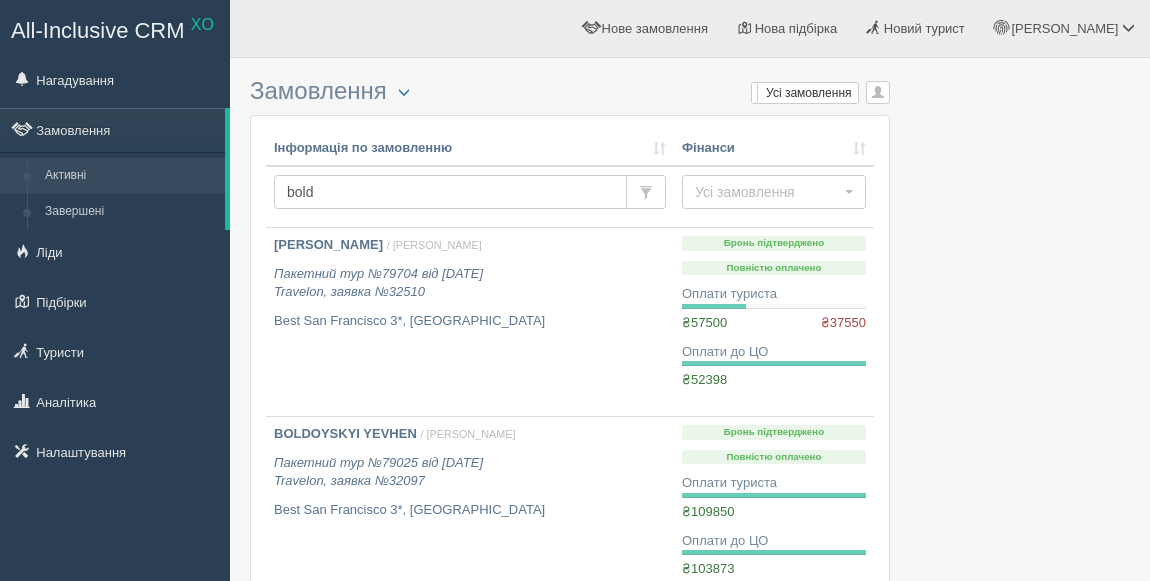 scroll, scrollTop: 0, scrollLeft: 0, axis: both 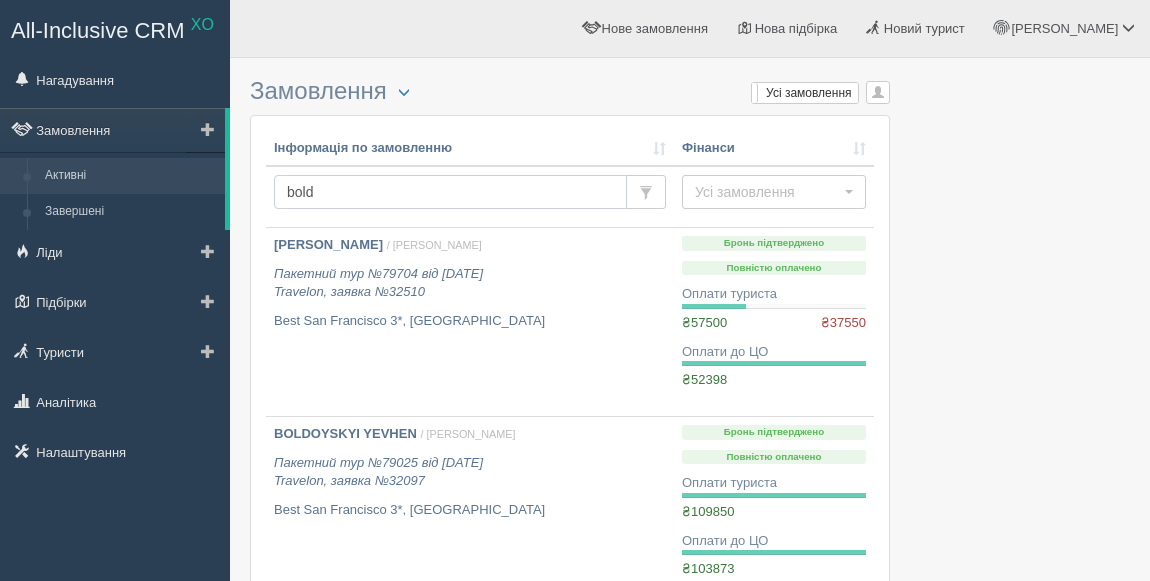 drag, startPoint x: 353, startPoint y: 190, endPoint x: 219, endPoint y: 190, distance: 134 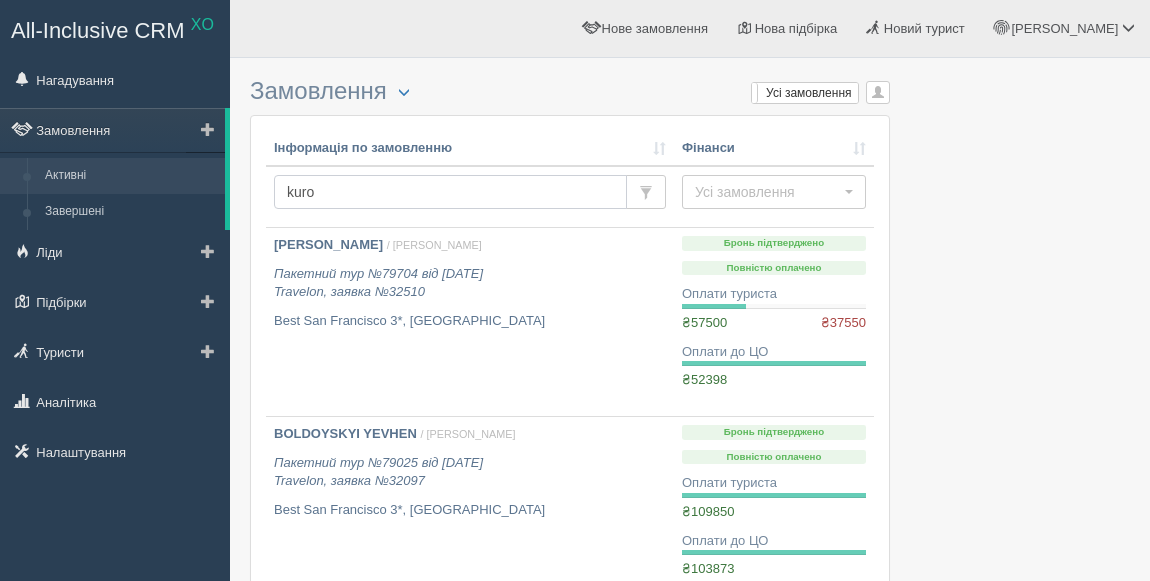 type on "kurov" 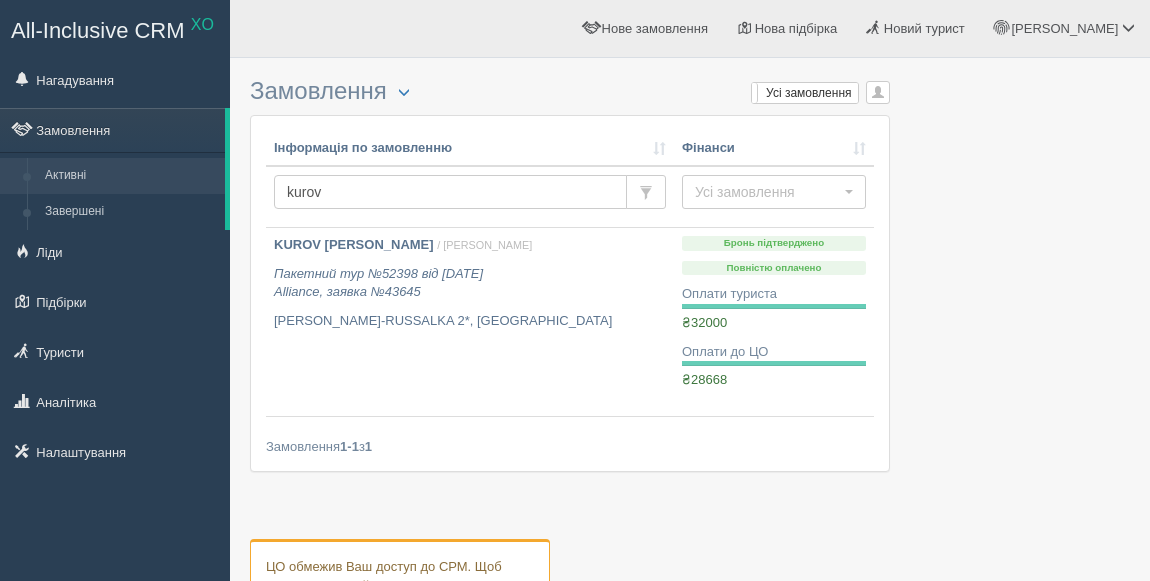 scroll, scrollTop: 0, scrollLeft: 0, axis: both 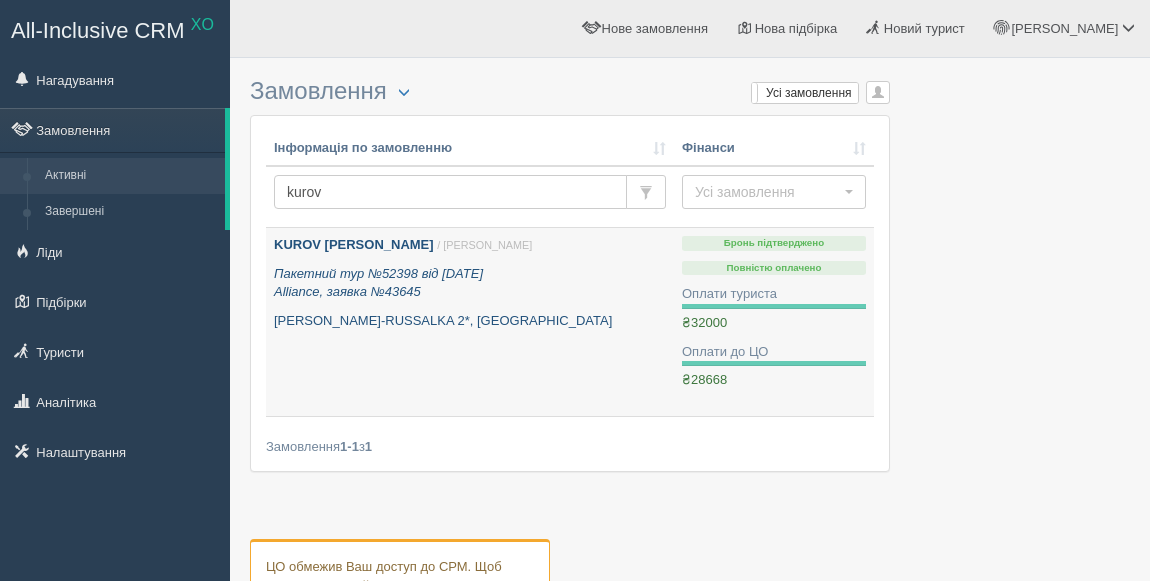 click on "KUROV [PERSON_NAME]" at bounding box center (354, 244) 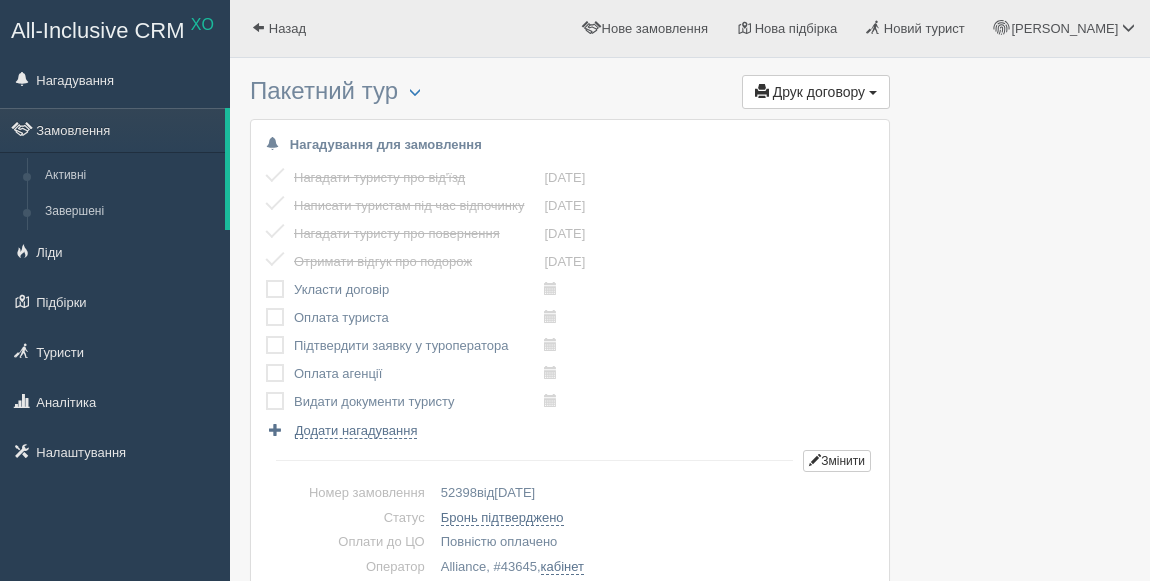scroll, scrollTop: 0, scrollLeft: 0, axis: both 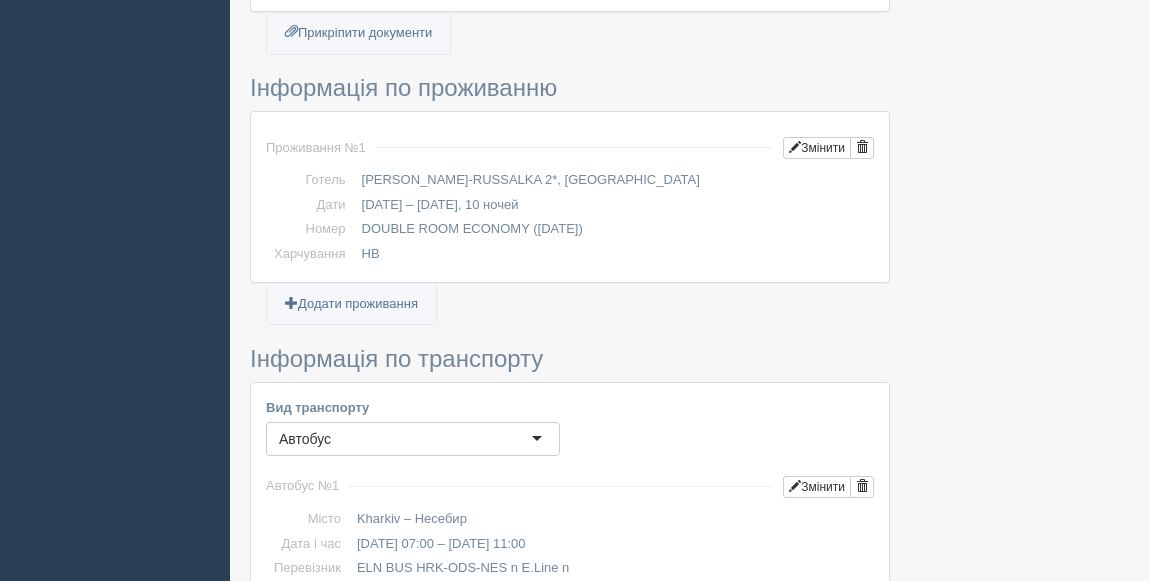 drag, startPoint x: 481, startPoint y: 303, endPoint x: 1073, endPoint y: 284, distance: 592.3048 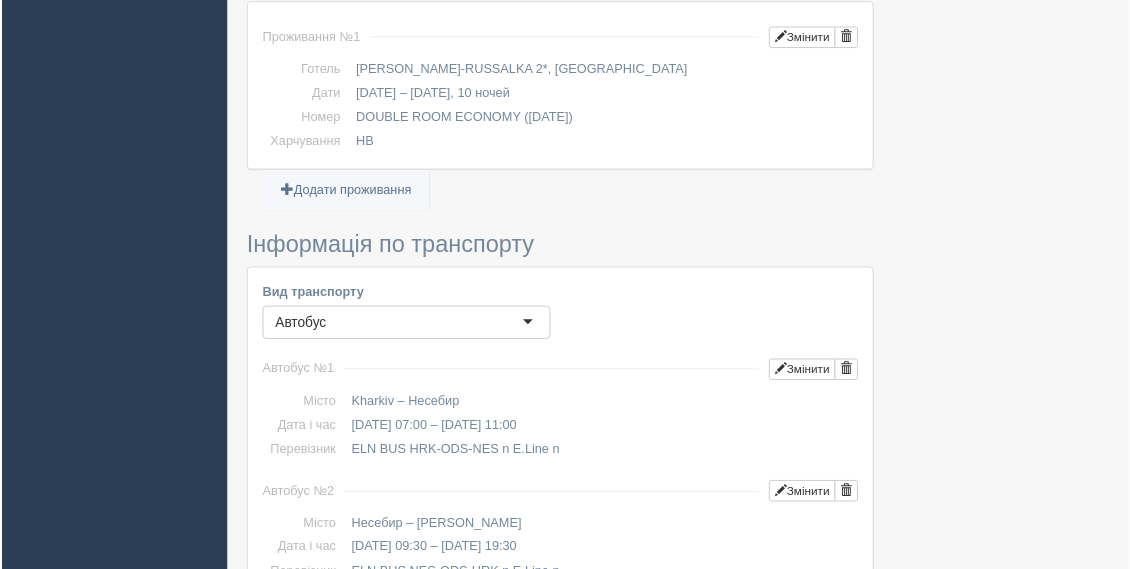 scroll, scrollTop: 818, scrollLeft: 0, axis: vertical 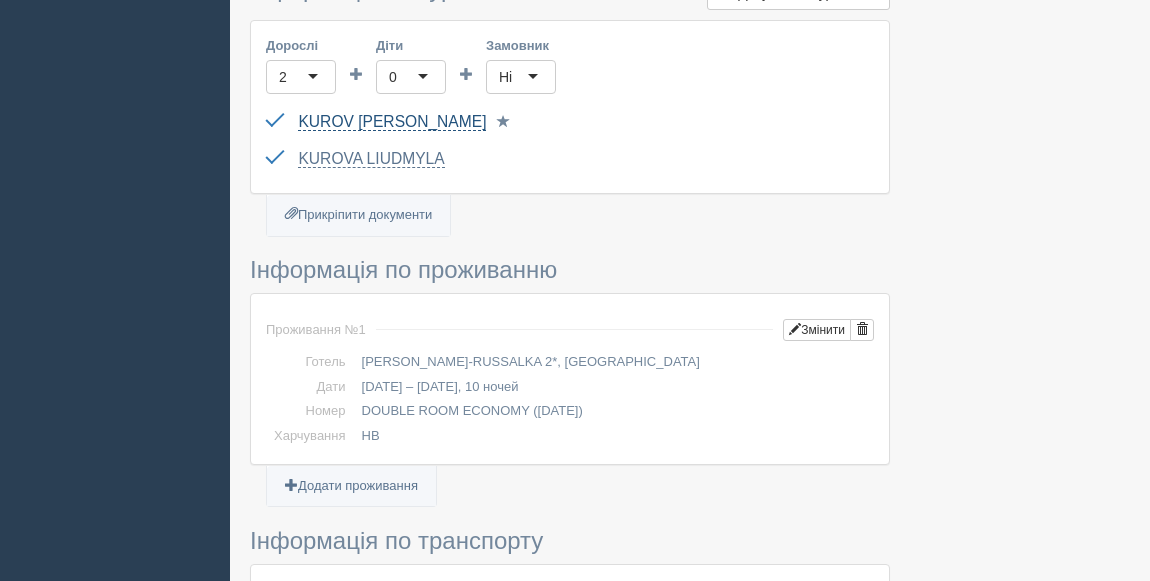 click on "KUROV [PERSON_NAME]" at bounding box center [392, 122] 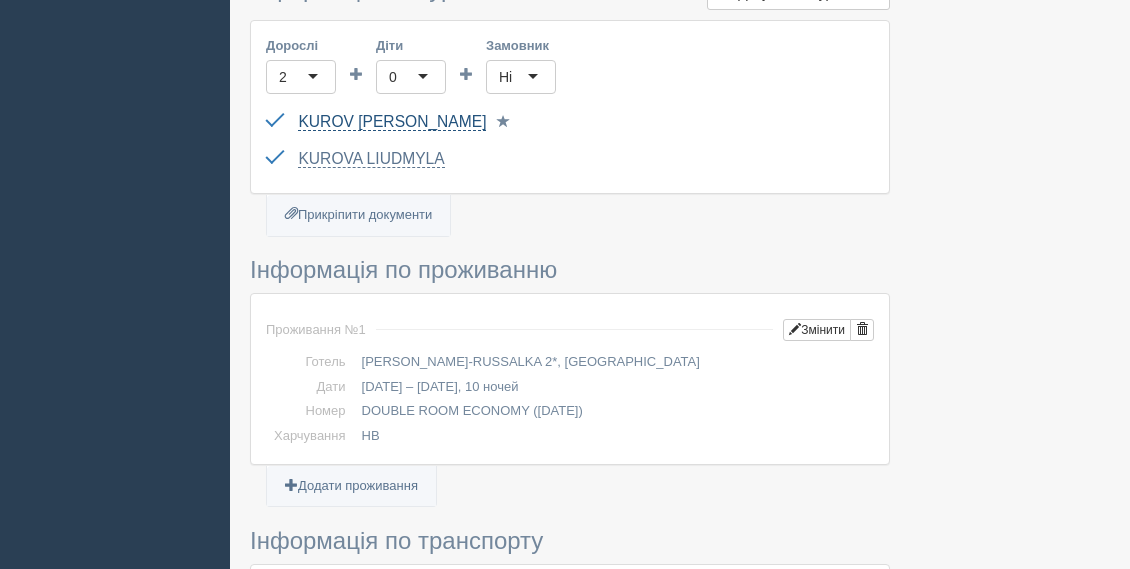 click on "KUROV [PERSON_NAME]" at bounding box center (392, 122) 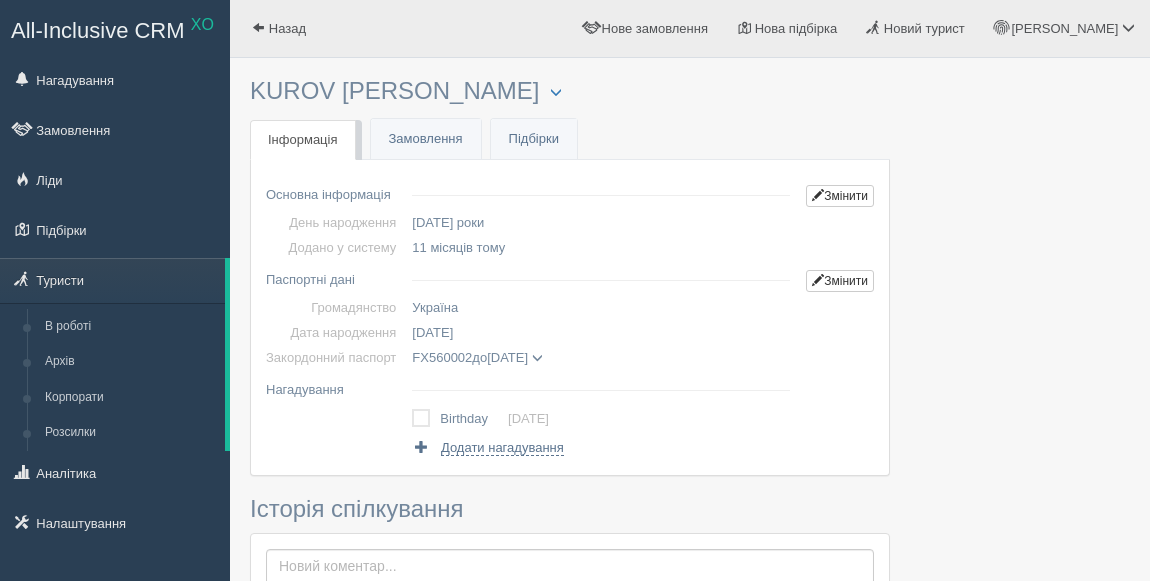 scroll, scrollTop: 0, scrollLeft: 0, axis: both 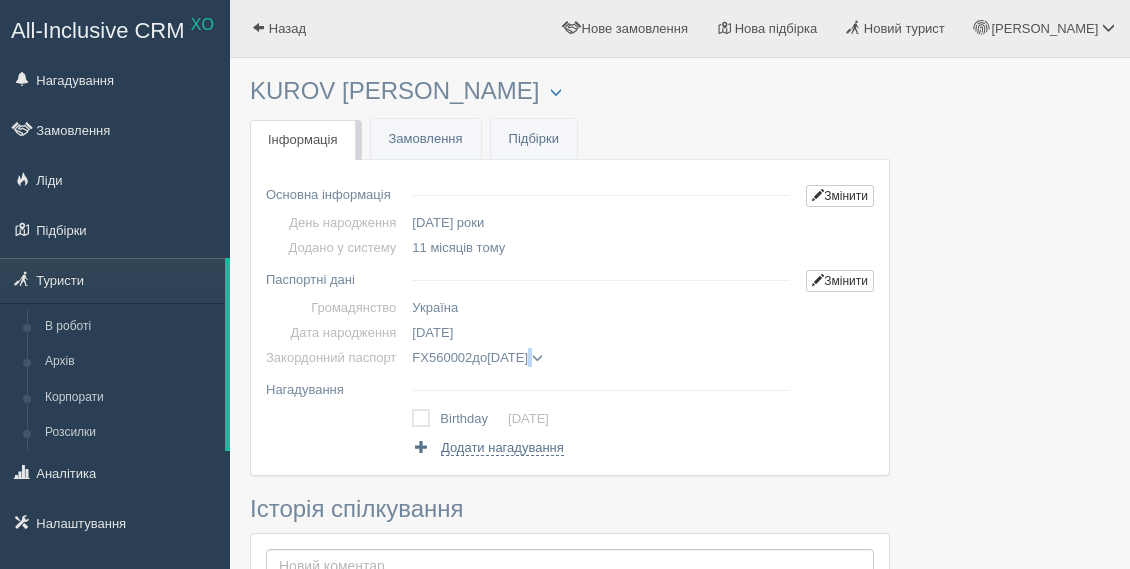 drag, startPoint x: 561, startPoint y: 357, endPoint x: 571, endPoint y: 361, distance: 10.770329 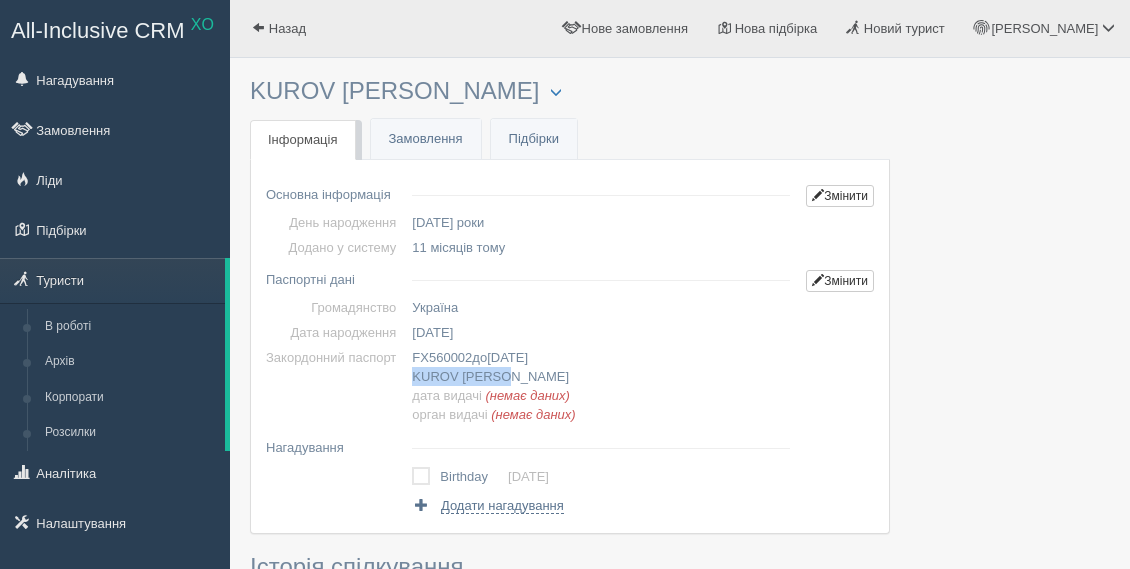 drag, startPoint x: 573, startPoint y: 361, endPoint x: 514, endPoint y: 373, distance: 60.207973 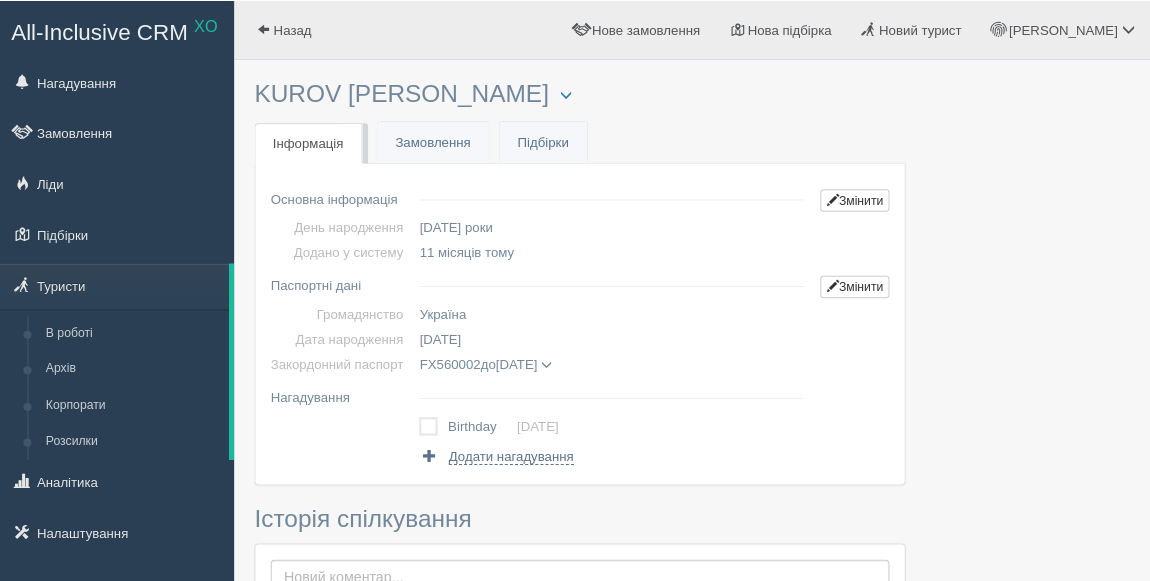 scroll, scrollTop: 0, scrollLeft: 0, axis: both 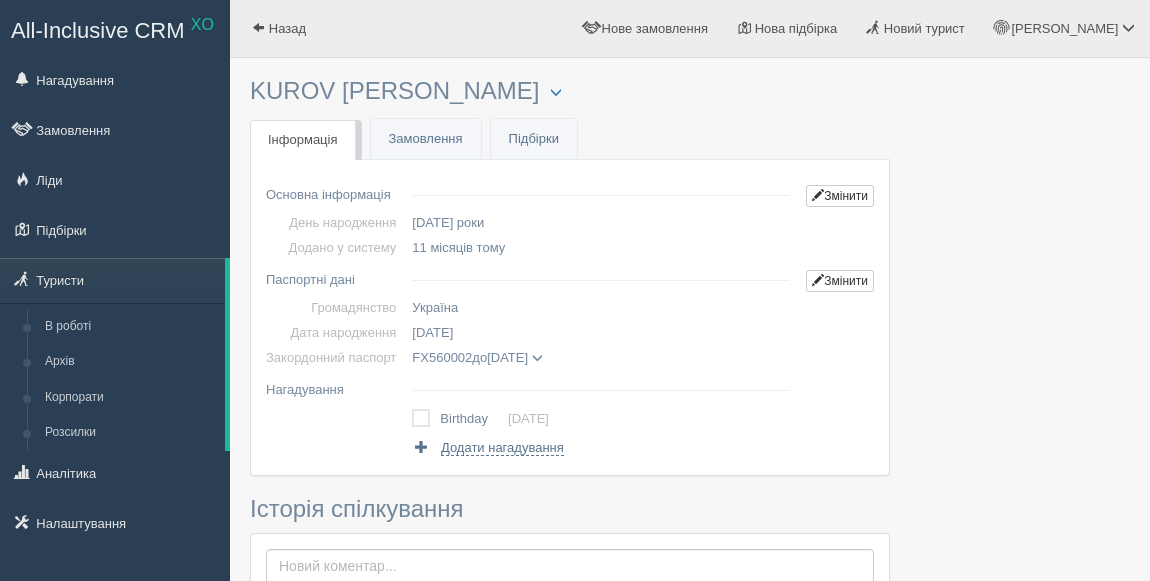 click on "FX560002  до  [DATE]
KUROV   [PERSON_NAME]
дата видачі   (немає даних)
орган видачі   (немає даних)" at bounding box center (601, 357) 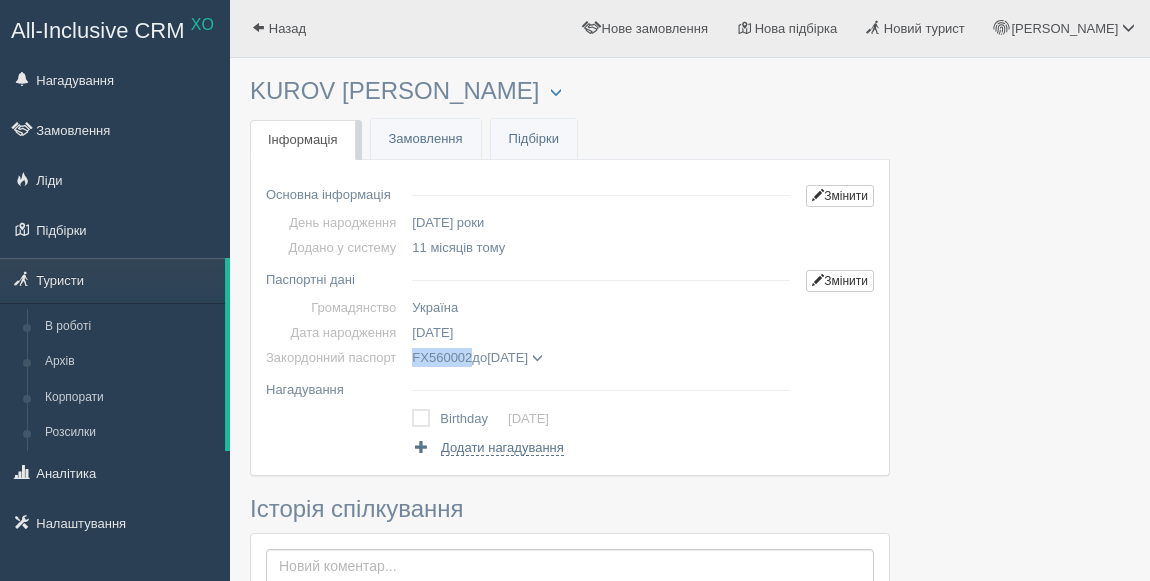 drag, startPoint x: 407, startPoint y: 351, endPoint x: 469, endPoint y: 354, distance: 62.072536 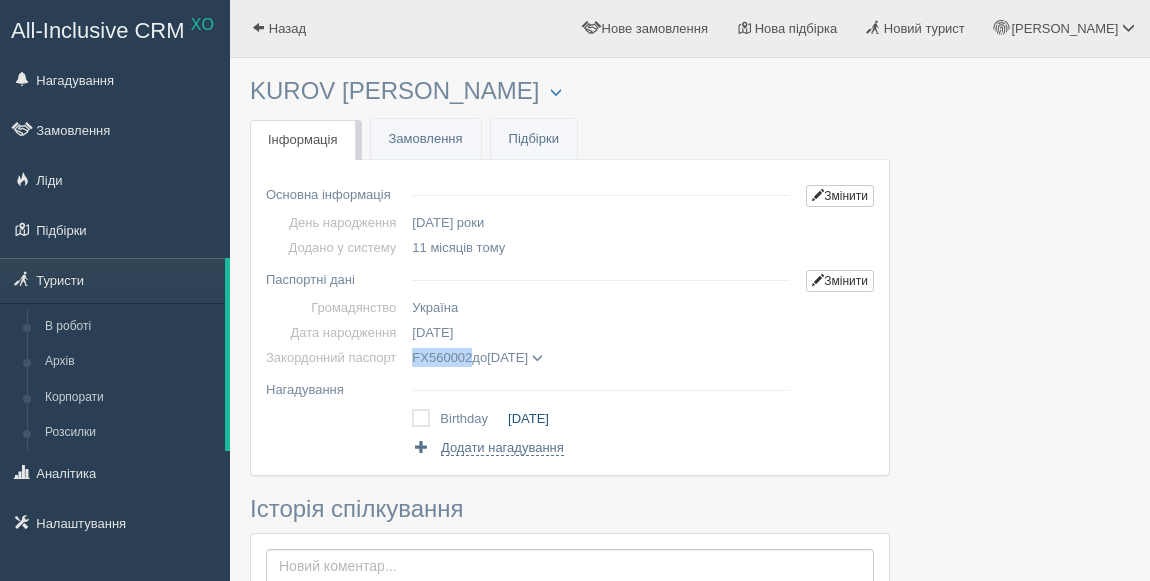 copy on "FX560002" 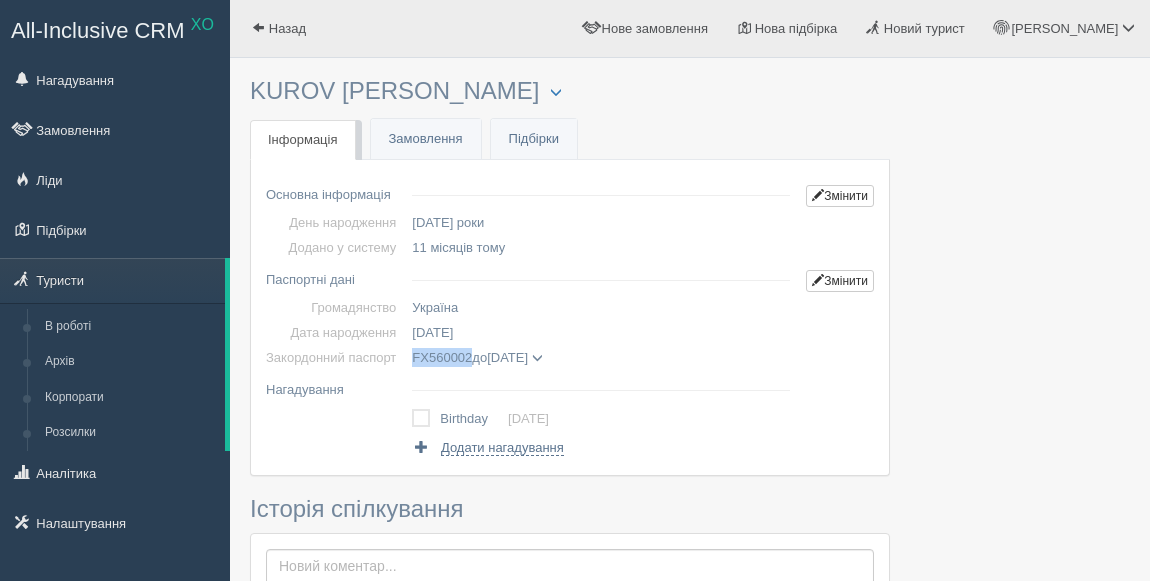 copy on "[DATE]" 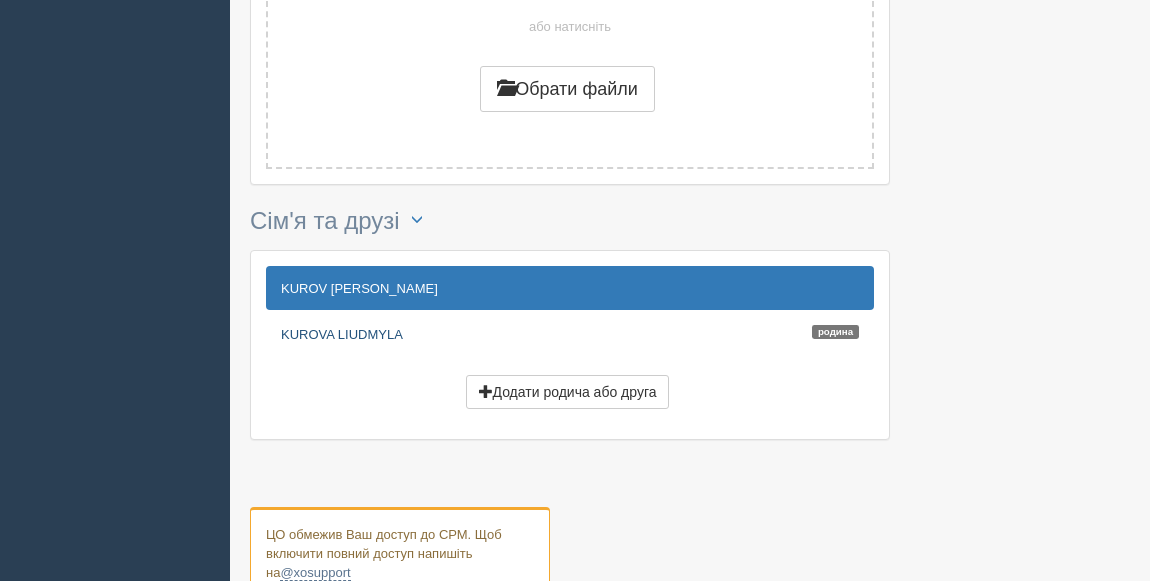 click on "KUROVA LIUDMYLA
Родина" at bounding box center (570, 334) 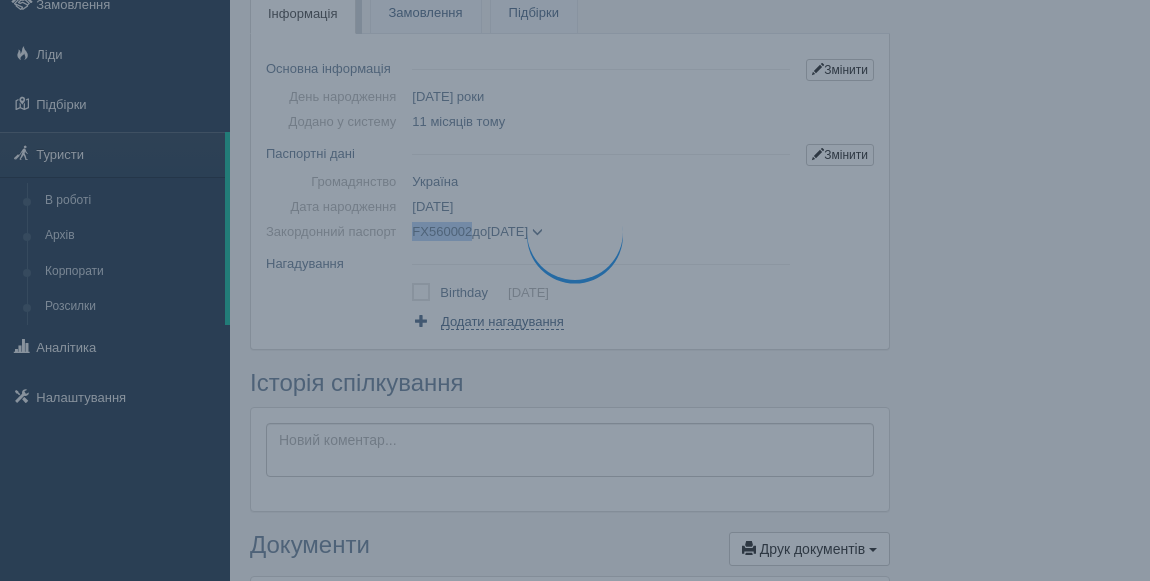 scroll, scrollTop: 0, scrollLeft: 0, axis: both 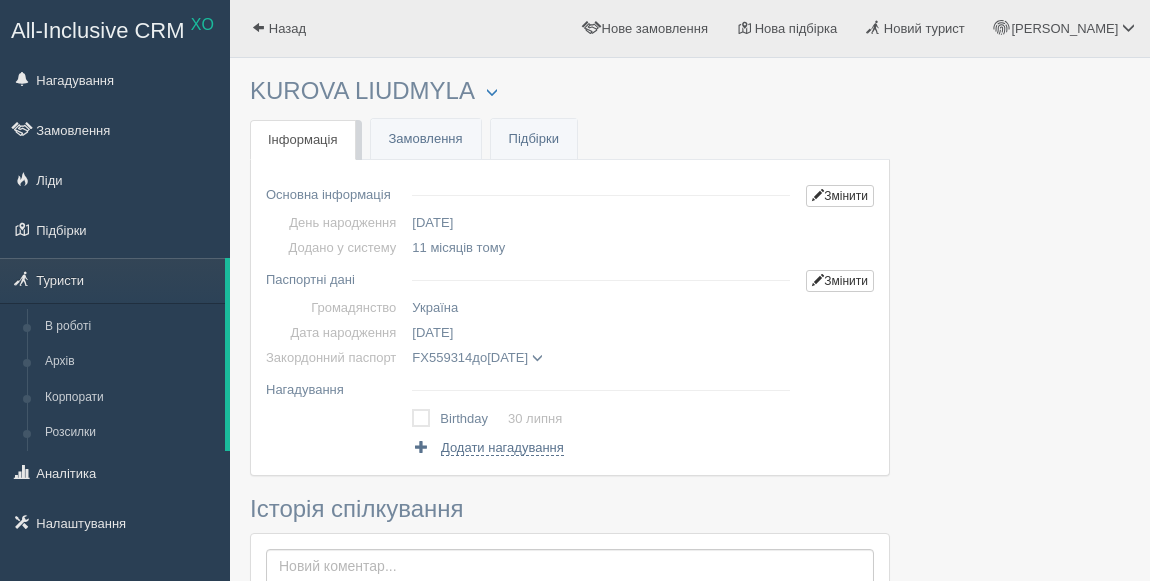 drag, startPoint x: 0, startPoint y: 0, endPoint x: 1026, endPoint y: 383, distance: 1095.1553 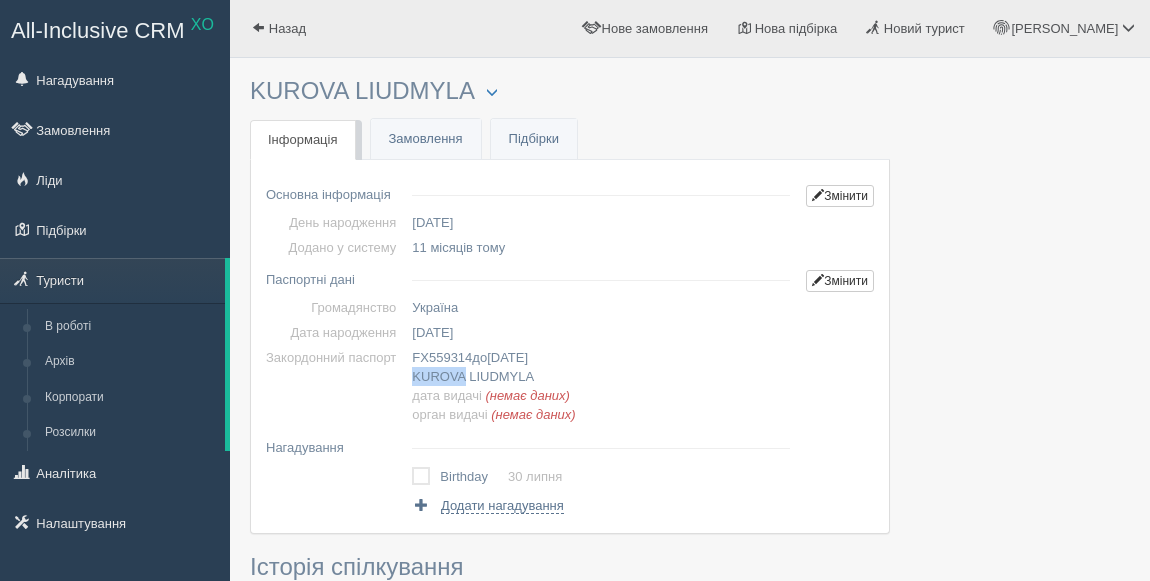 click on "KUROVA" at bounding box center (438, 376) 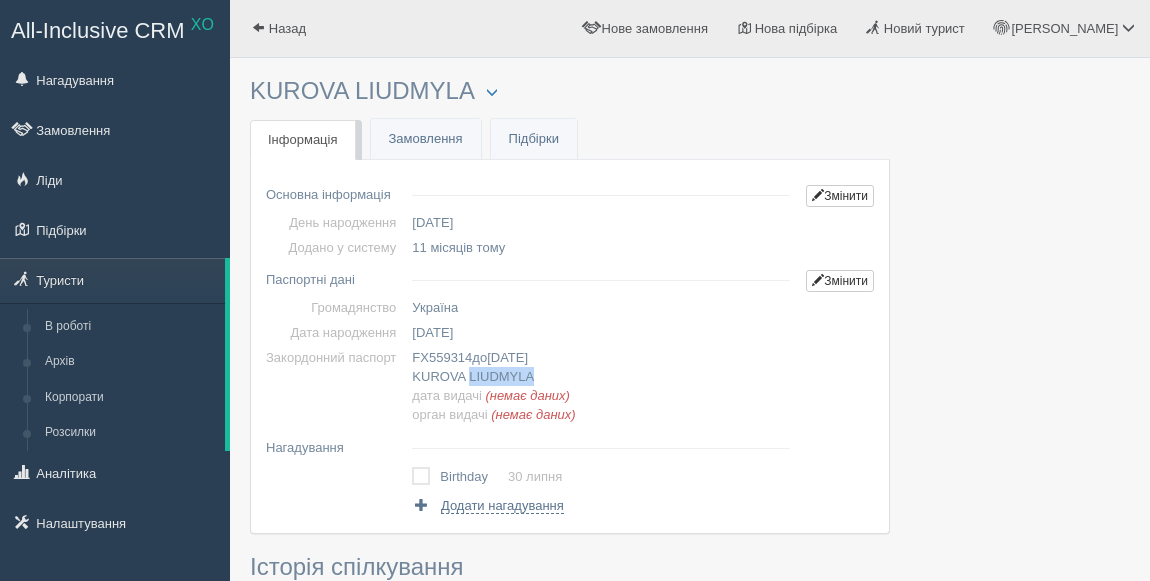 click on "LIUDMYLA" at bounding box center [501, 376] 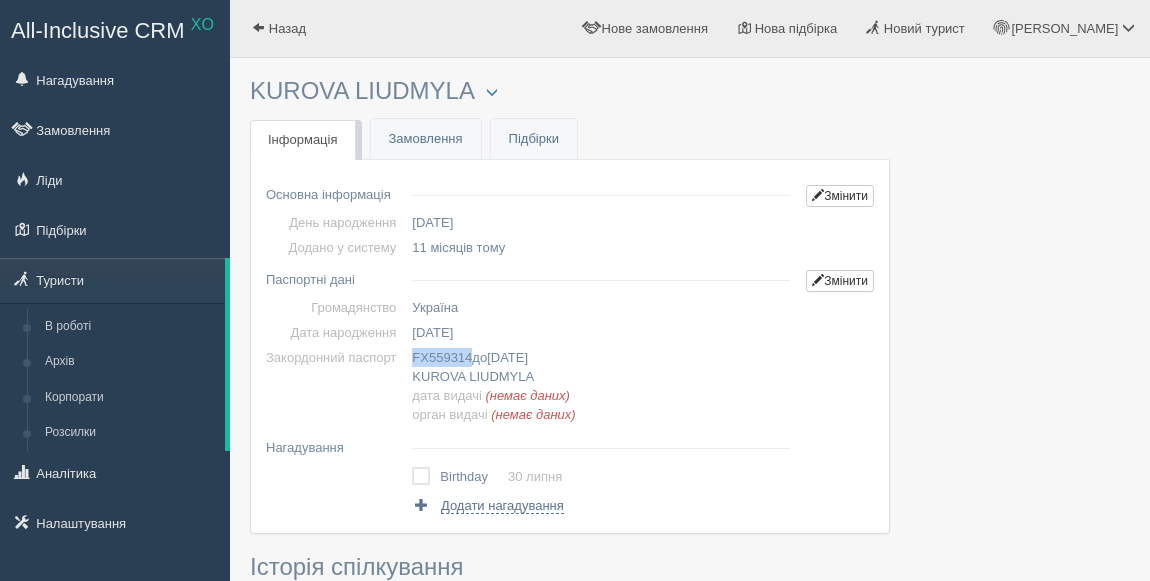 copy on "FX559314" 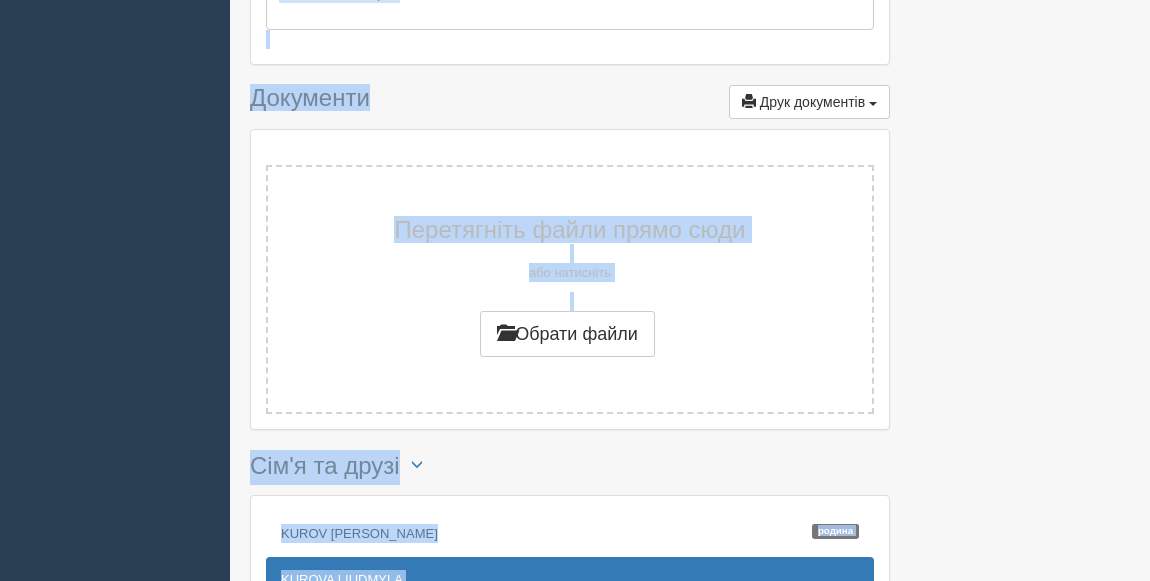 scroll, scrollTop: 776, scrollLeft: 0, axis: vertical 